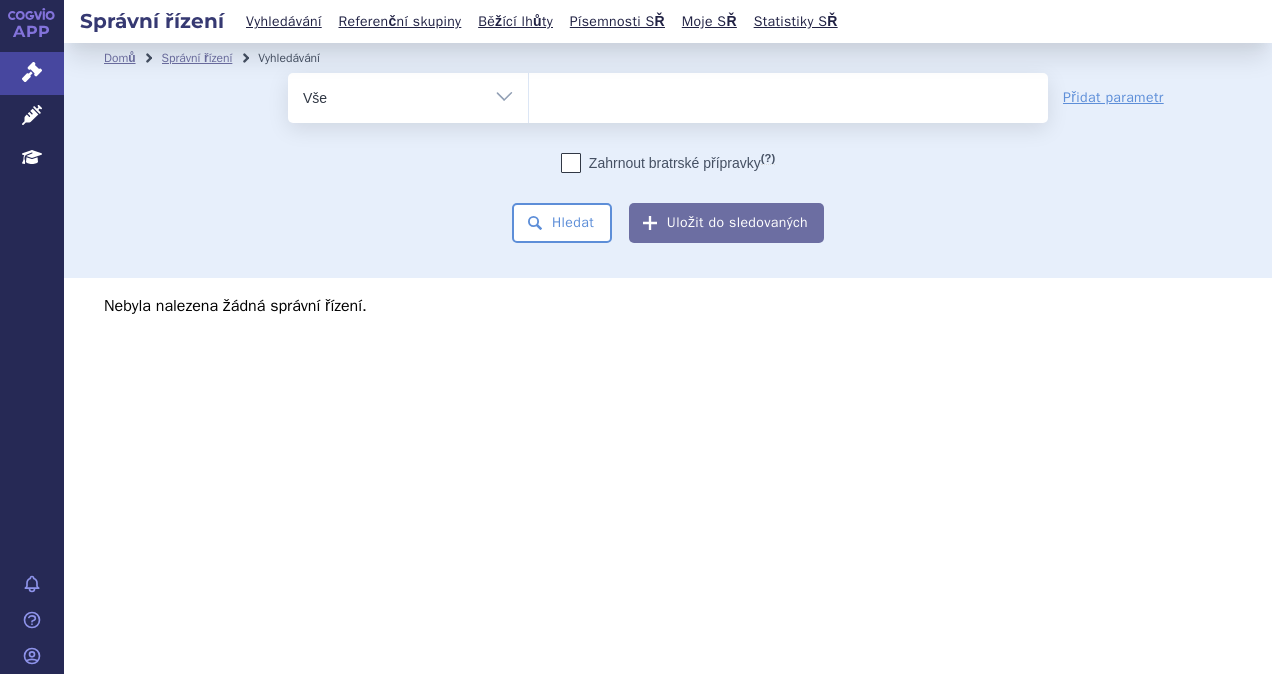 select 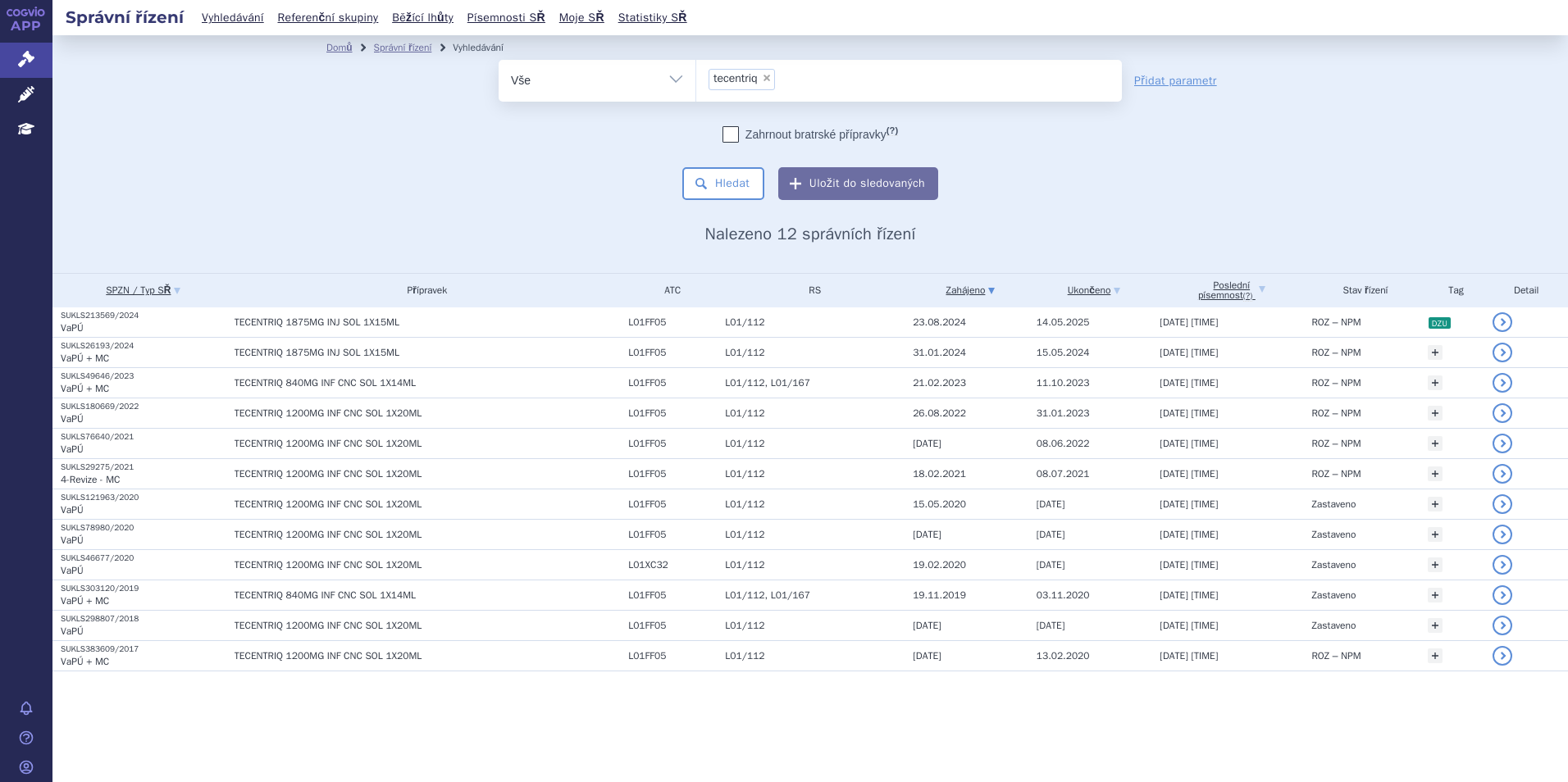 scroll, scrollTop: 0, scrollLeft: 0, axis: both 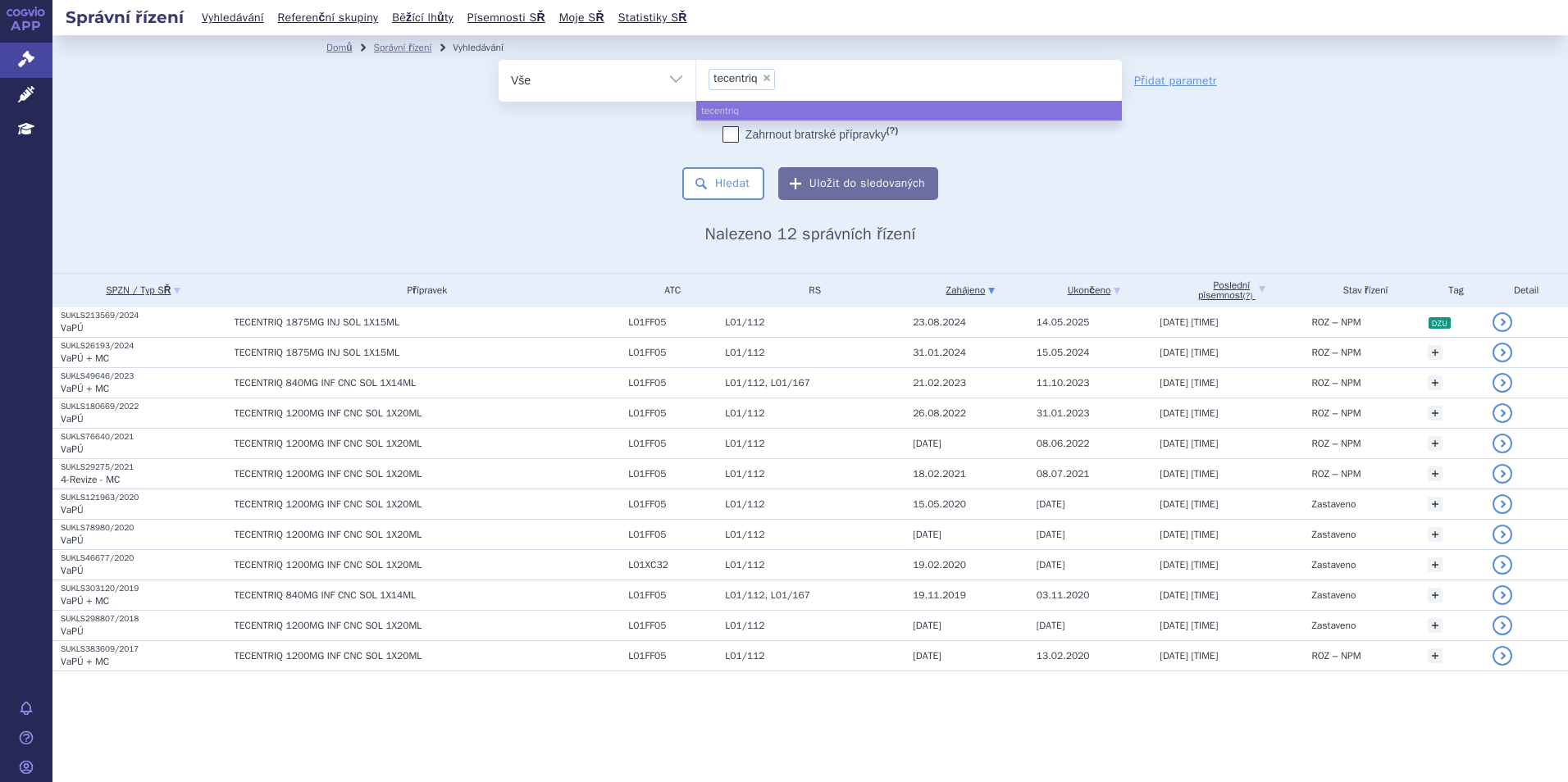 click on "×" at bounding box center (767, 78) 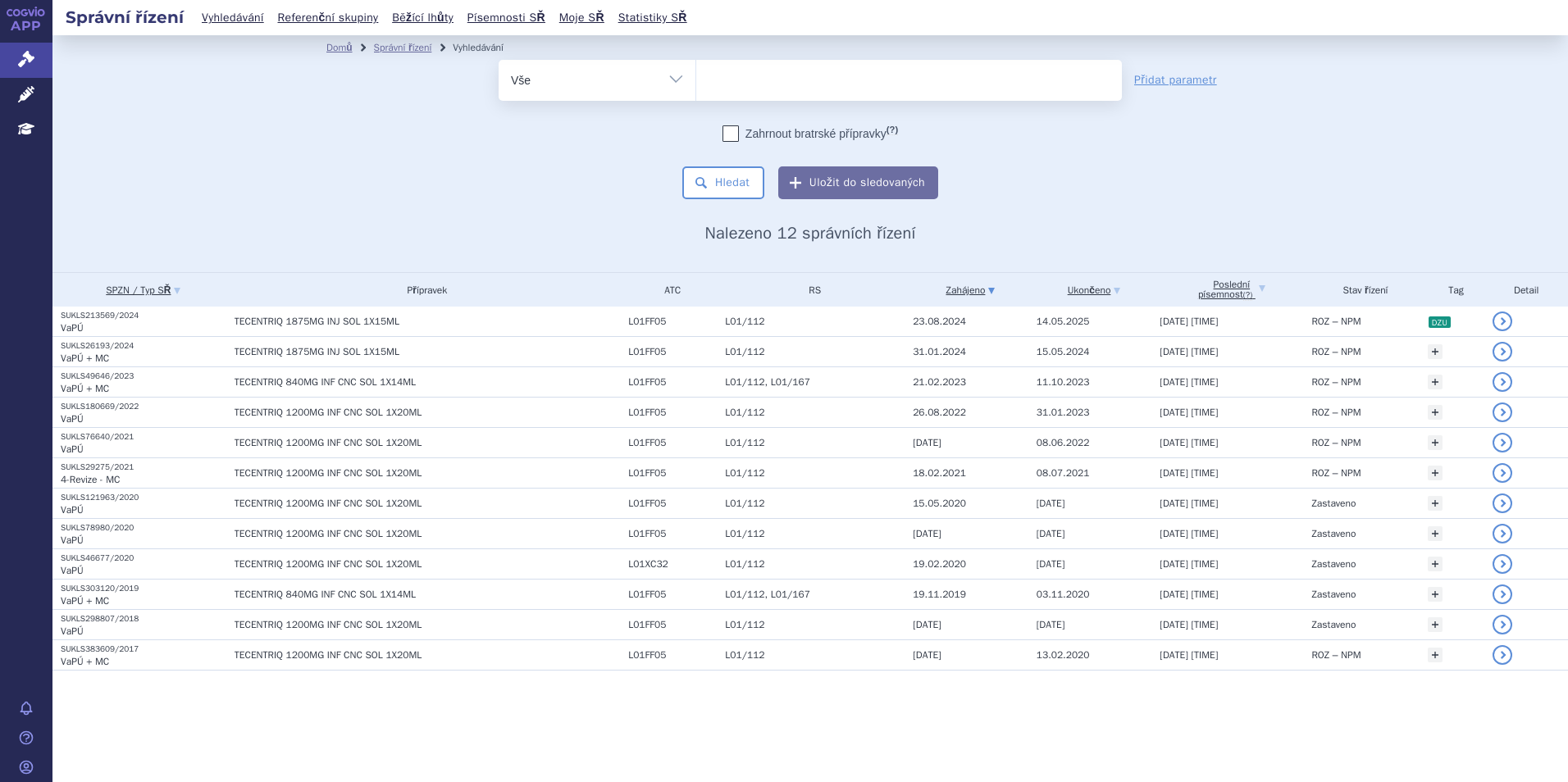 click at bounding box center [909, 77] 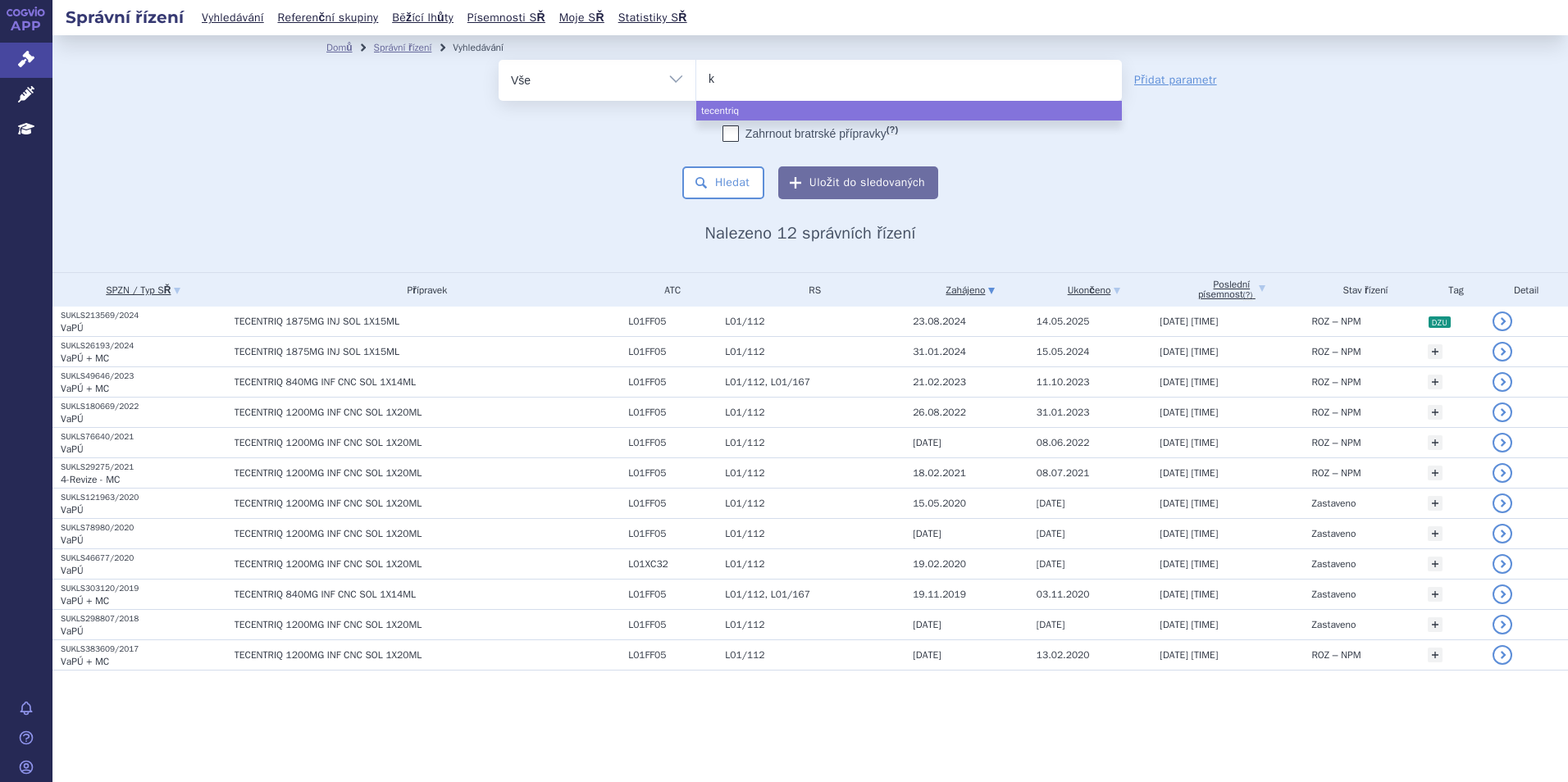 type on "ke" 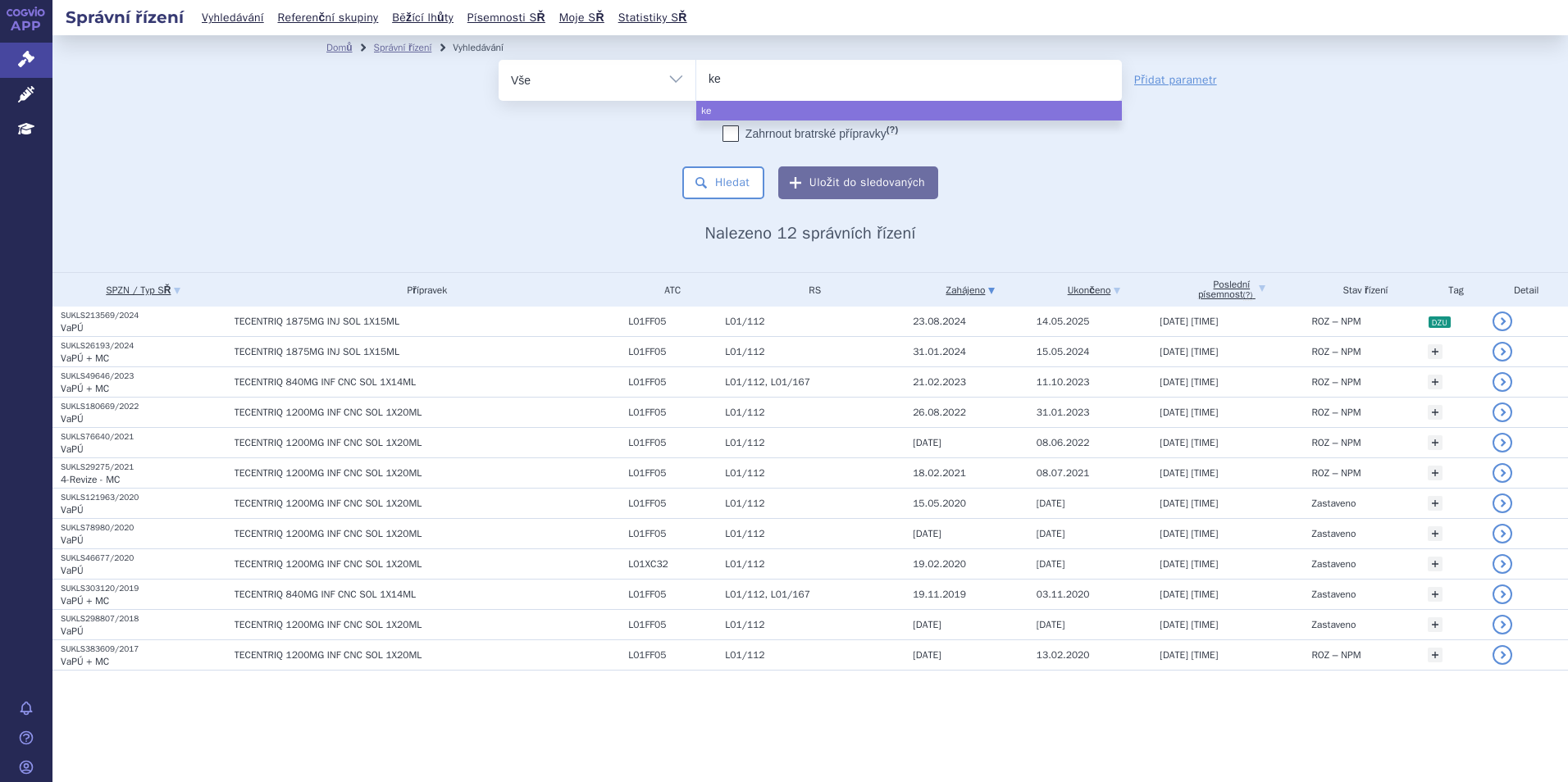 type on "key" 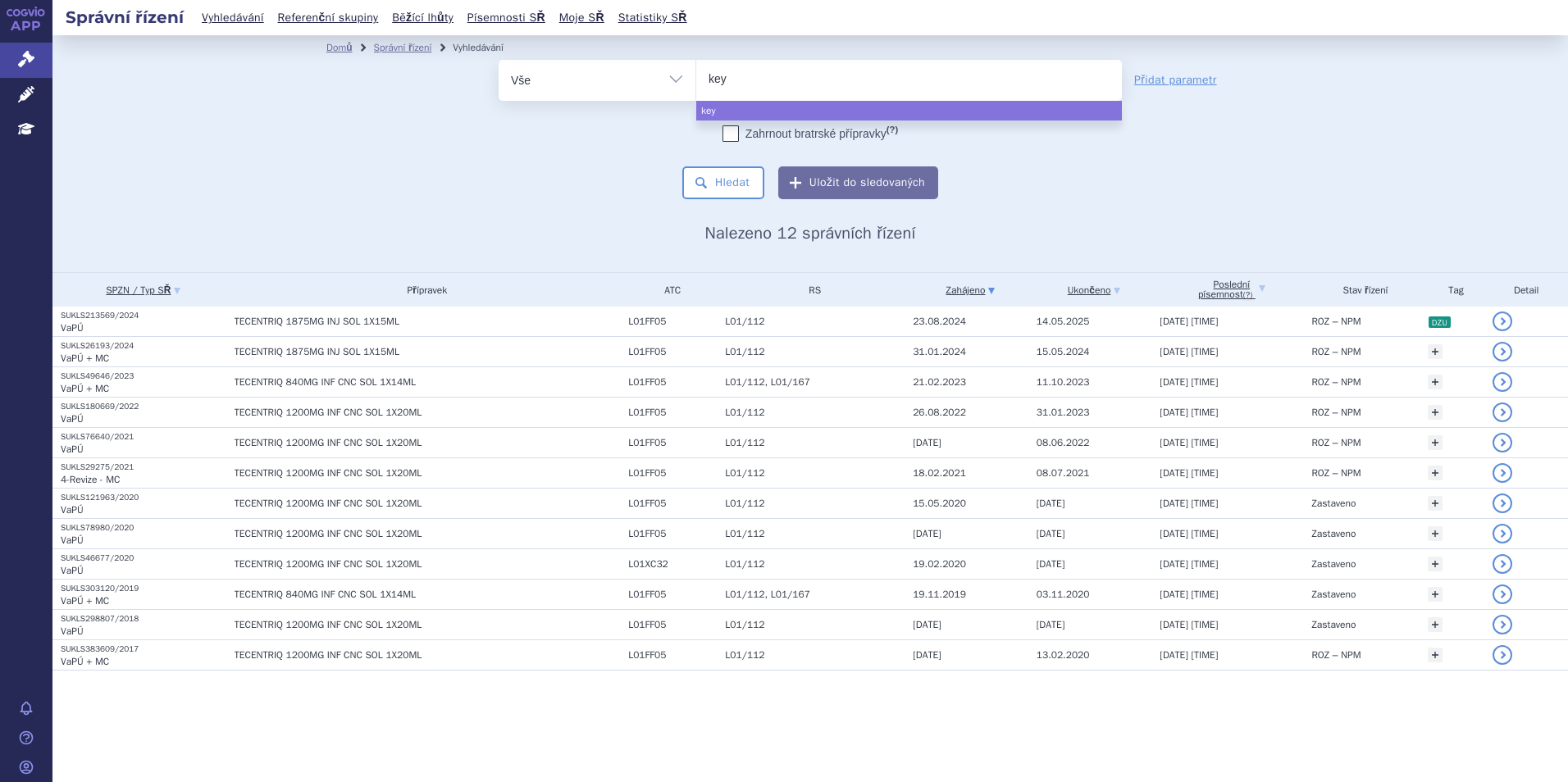 type on "keyt" 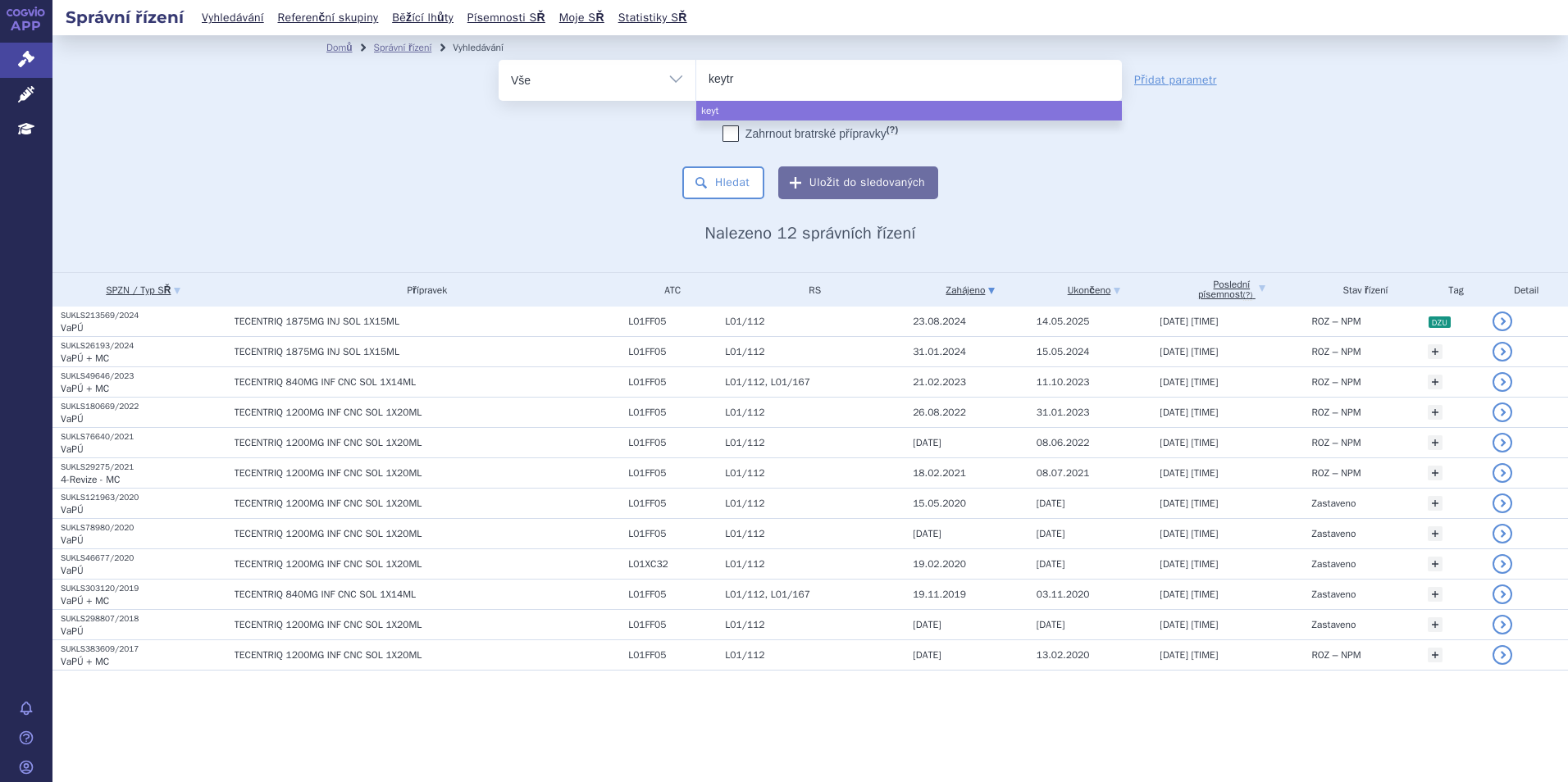 type on "keytru" 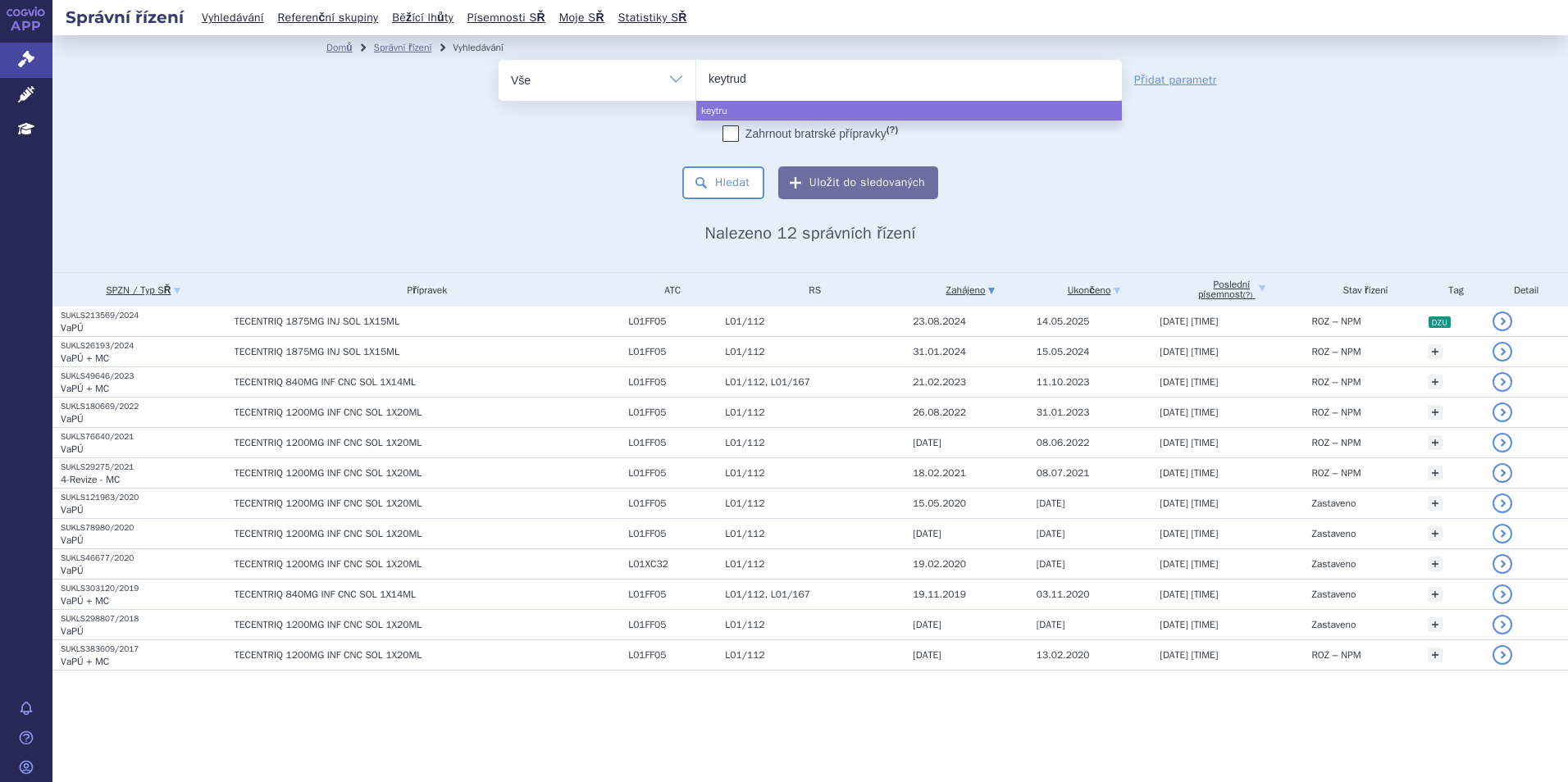 type on "keytruda" 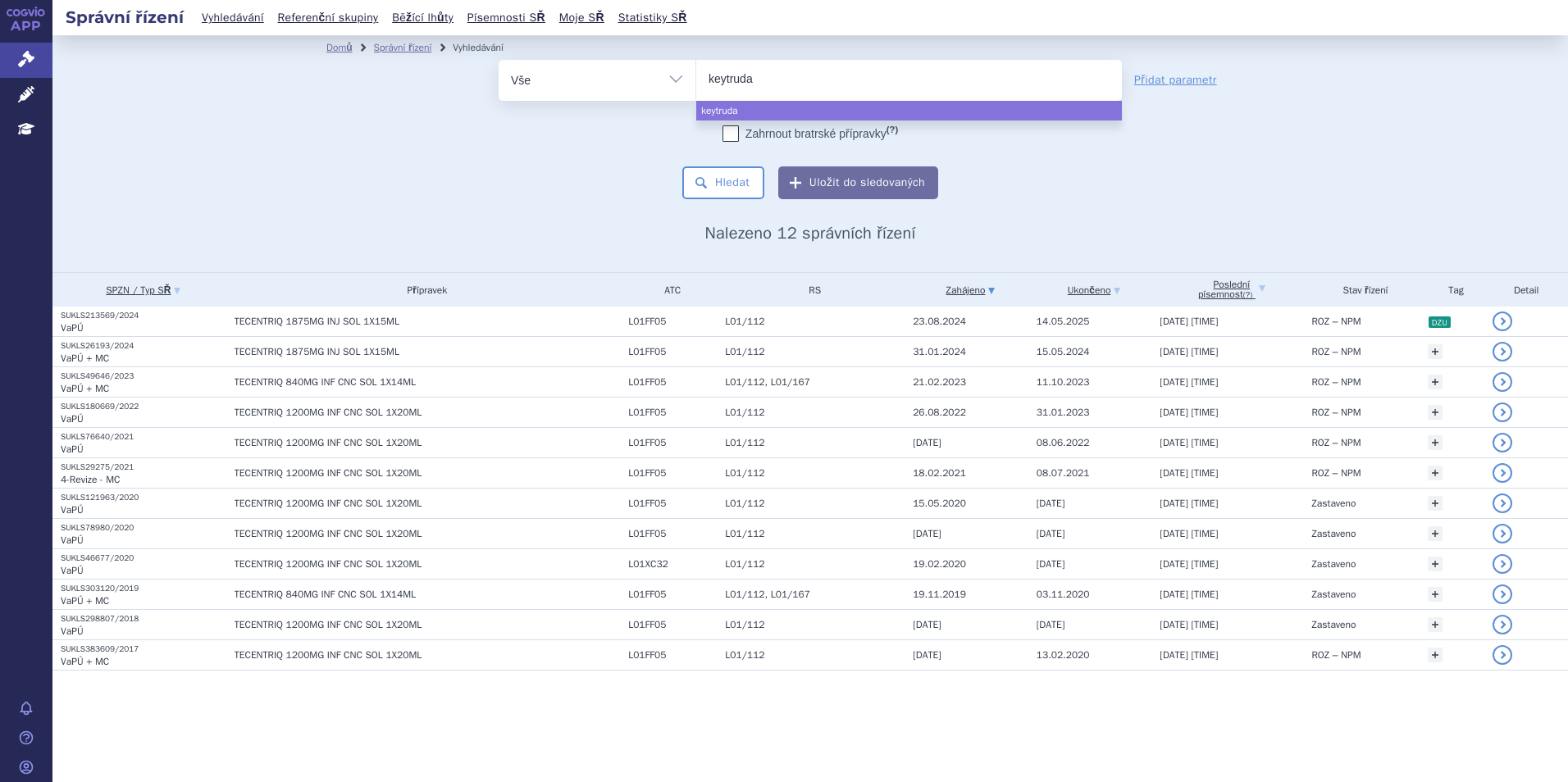 select on "keytruda" 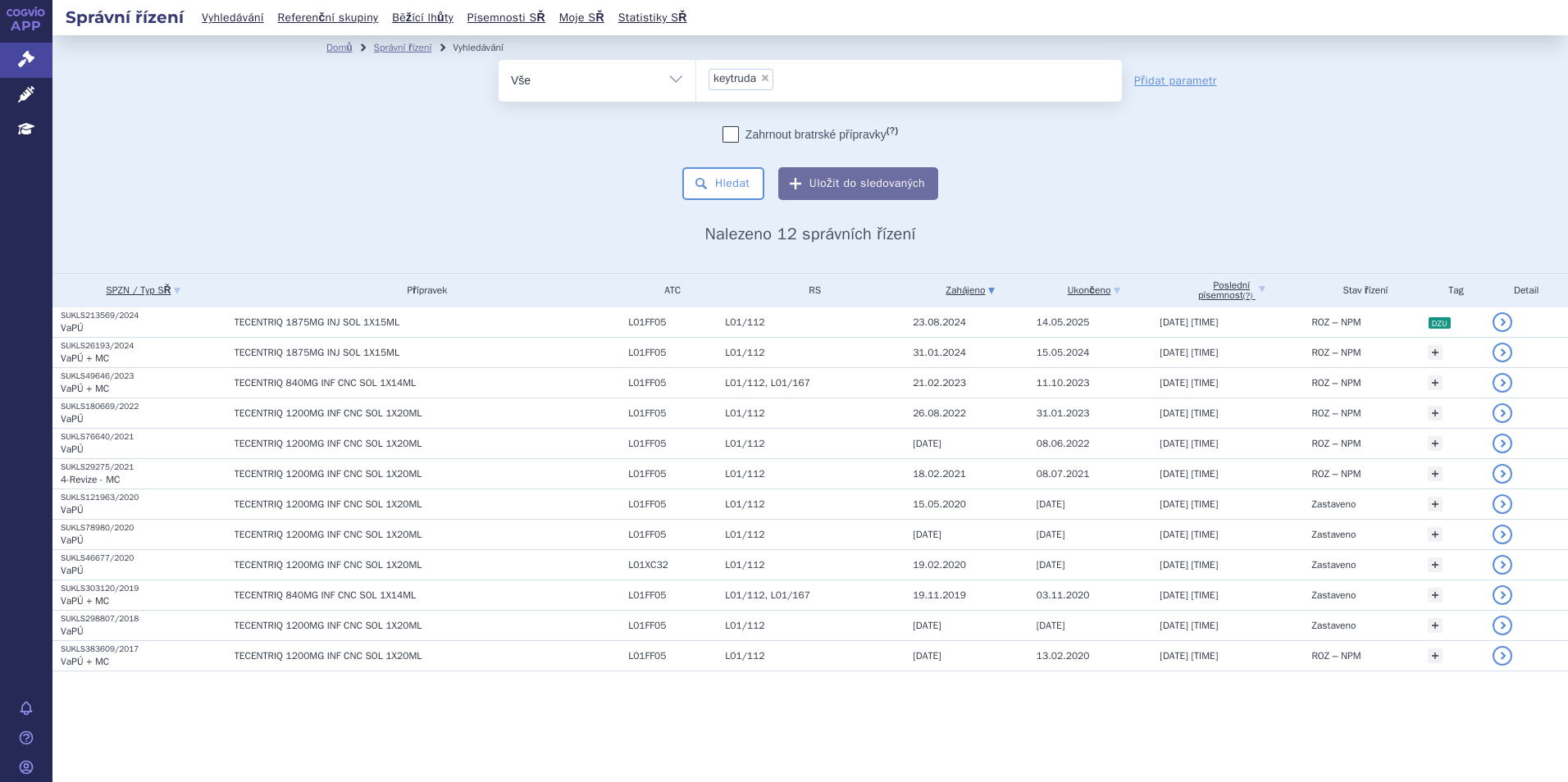 click on "Zahrnout bratrské přípravky  (?)
* Pozor, hledání dle vyhledávacího parametru  Indikační omezení dle MeSH  právě prochází aktualizací, neboť bylo vydáno nové SCAU. Výsledek vašeho hledání může být mírně omezený. Všechna data budou opět k dispozici během několika dní.
Hledat
Uložit do sledovaných" at bounding box center [810, 163] 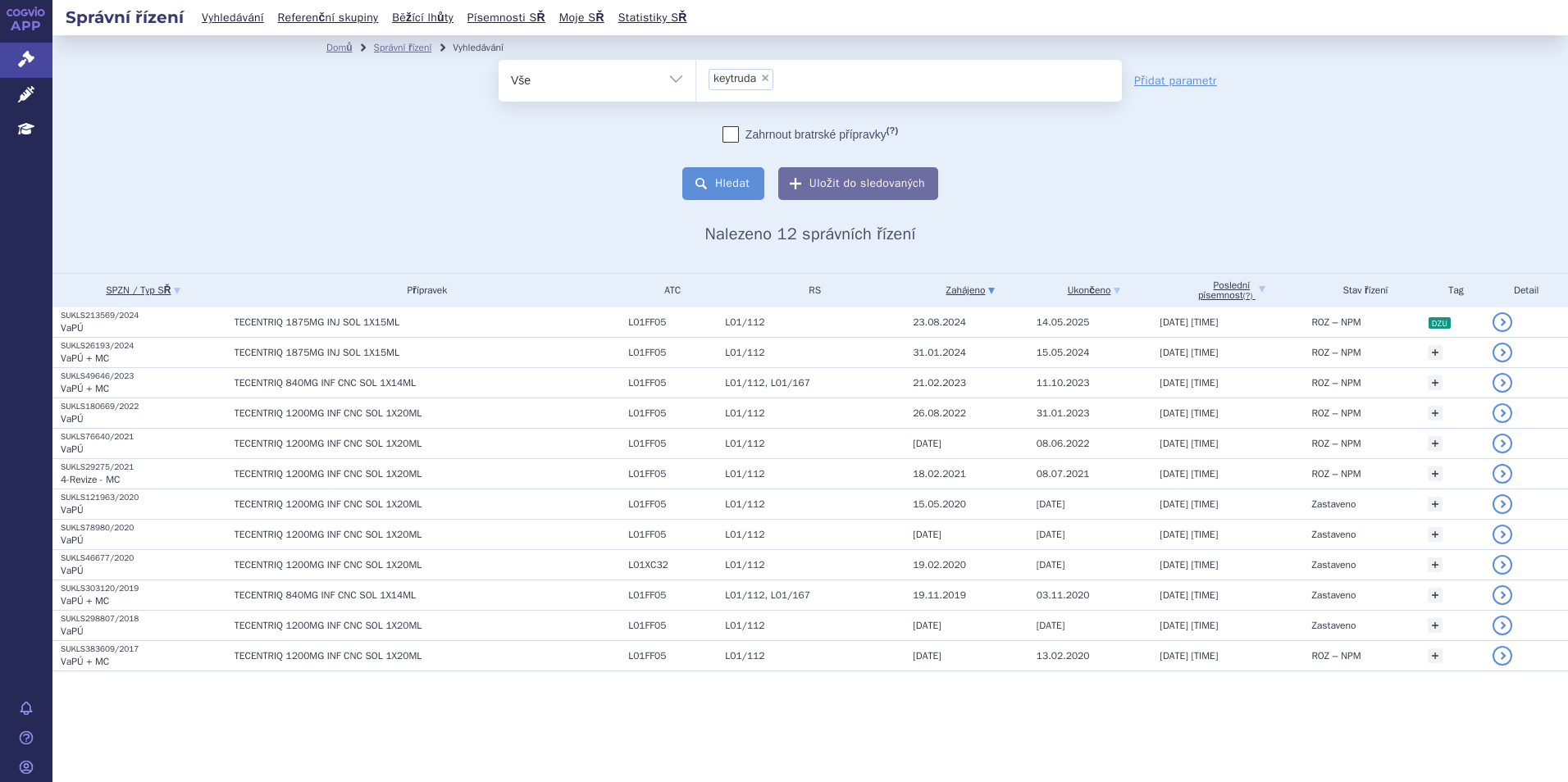 click on "Hledat" at bounding box center [723, 184] 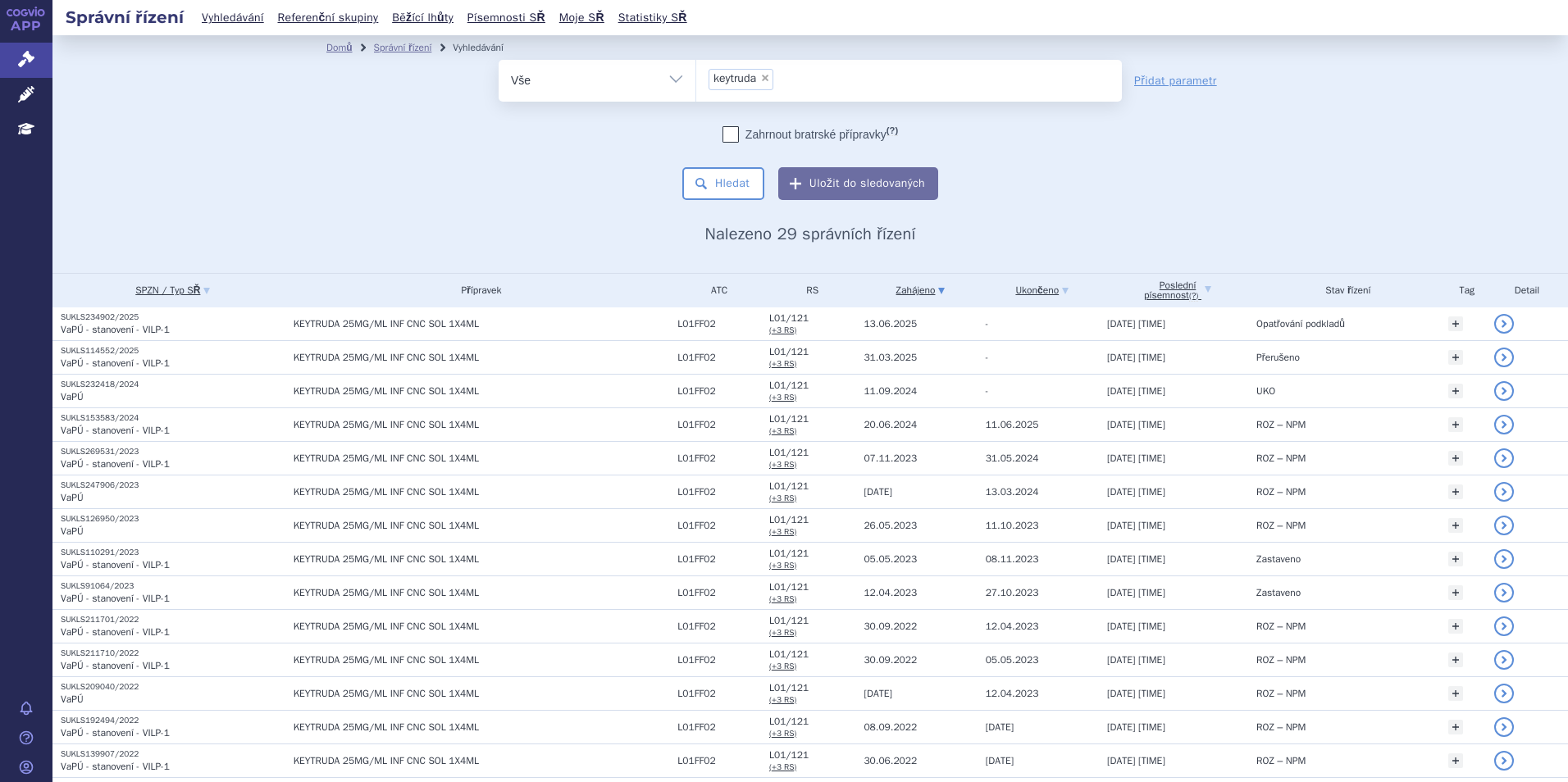 scroll, scrollTop: 0, scrollLeft: 0, axis: both 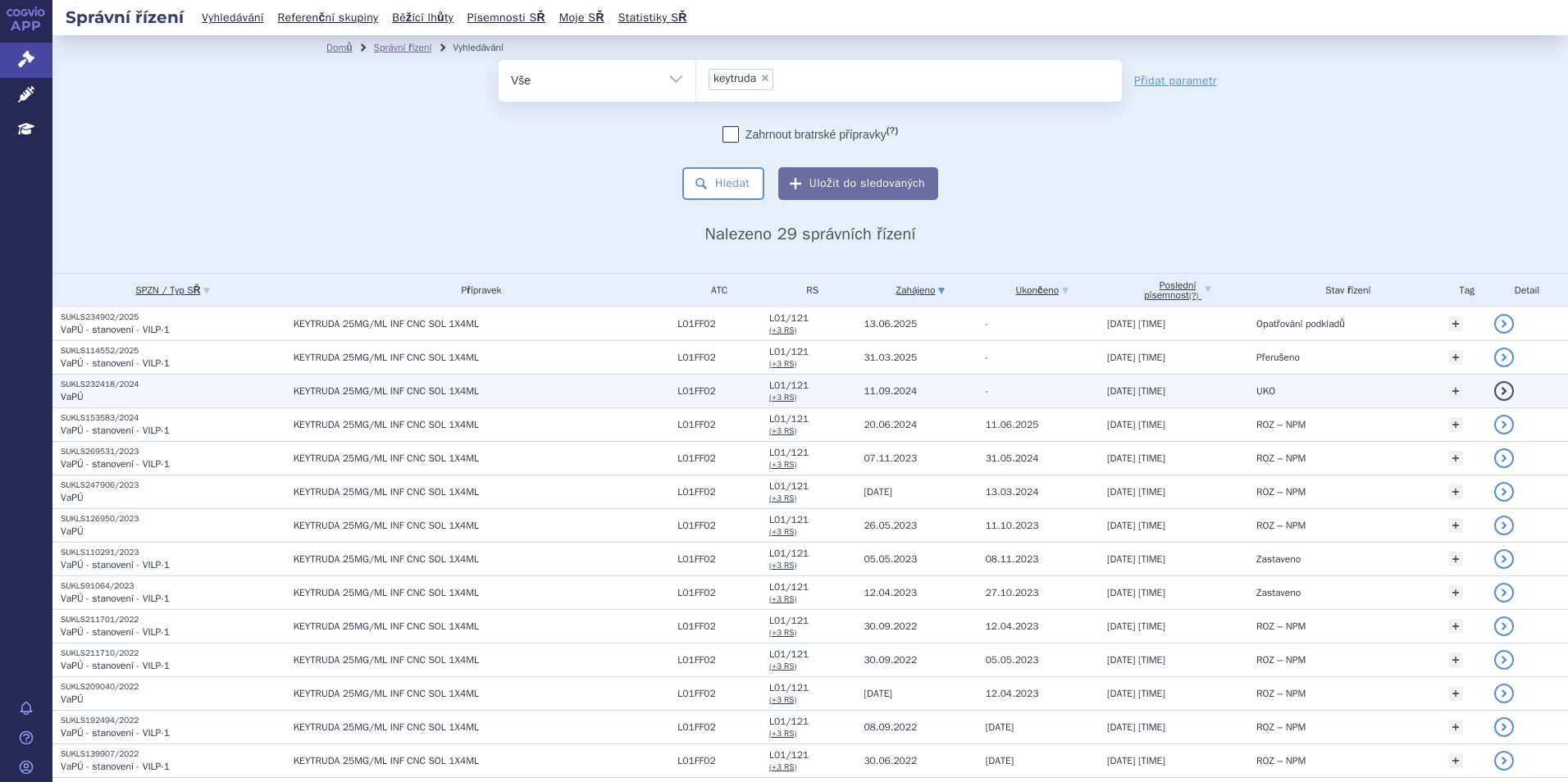 click on "SUKLS232418/2024" at bounding box center [173, 384] 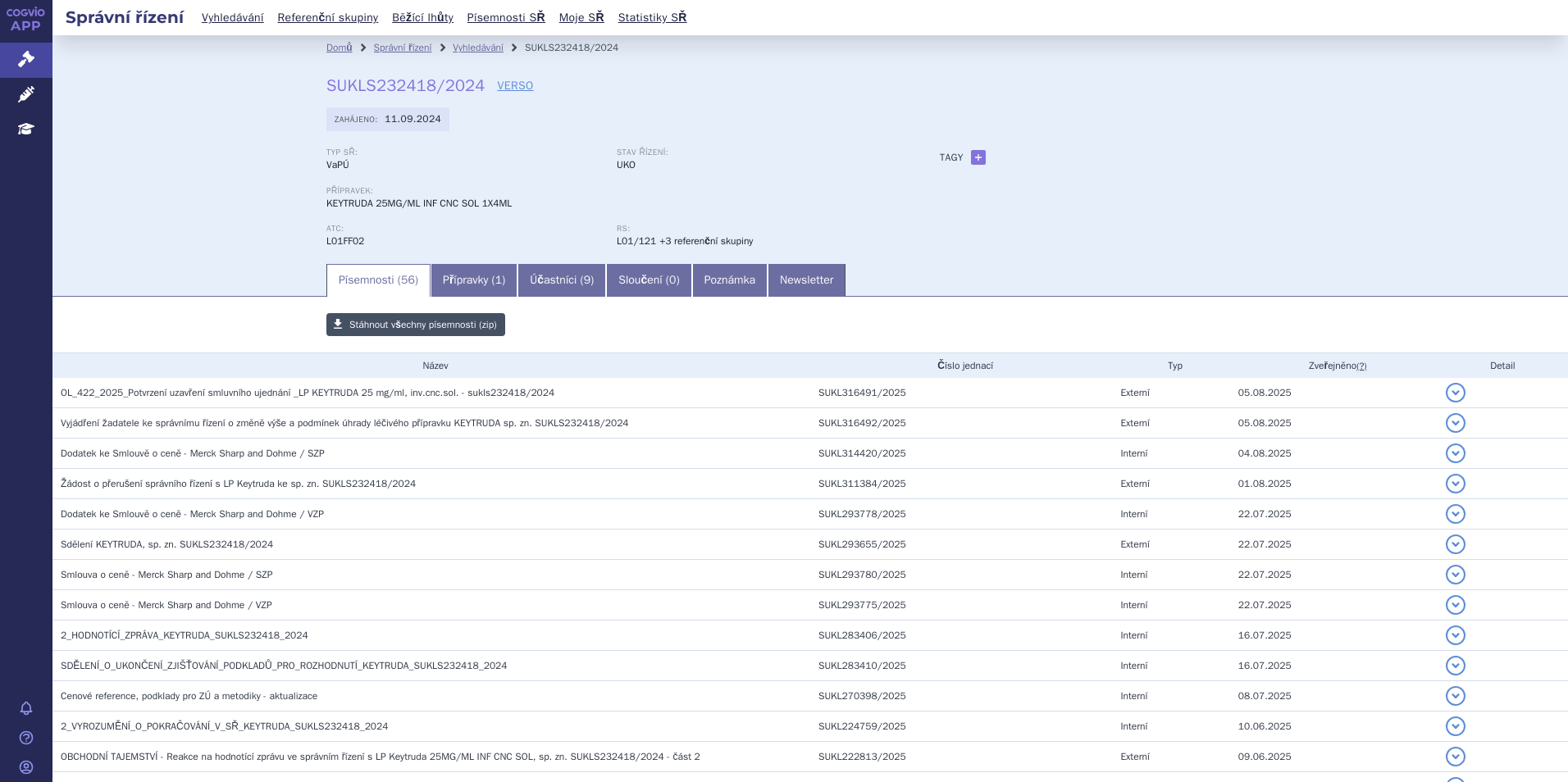 scroll, scrollTop: 0, scrollLeft: 0, axis: both 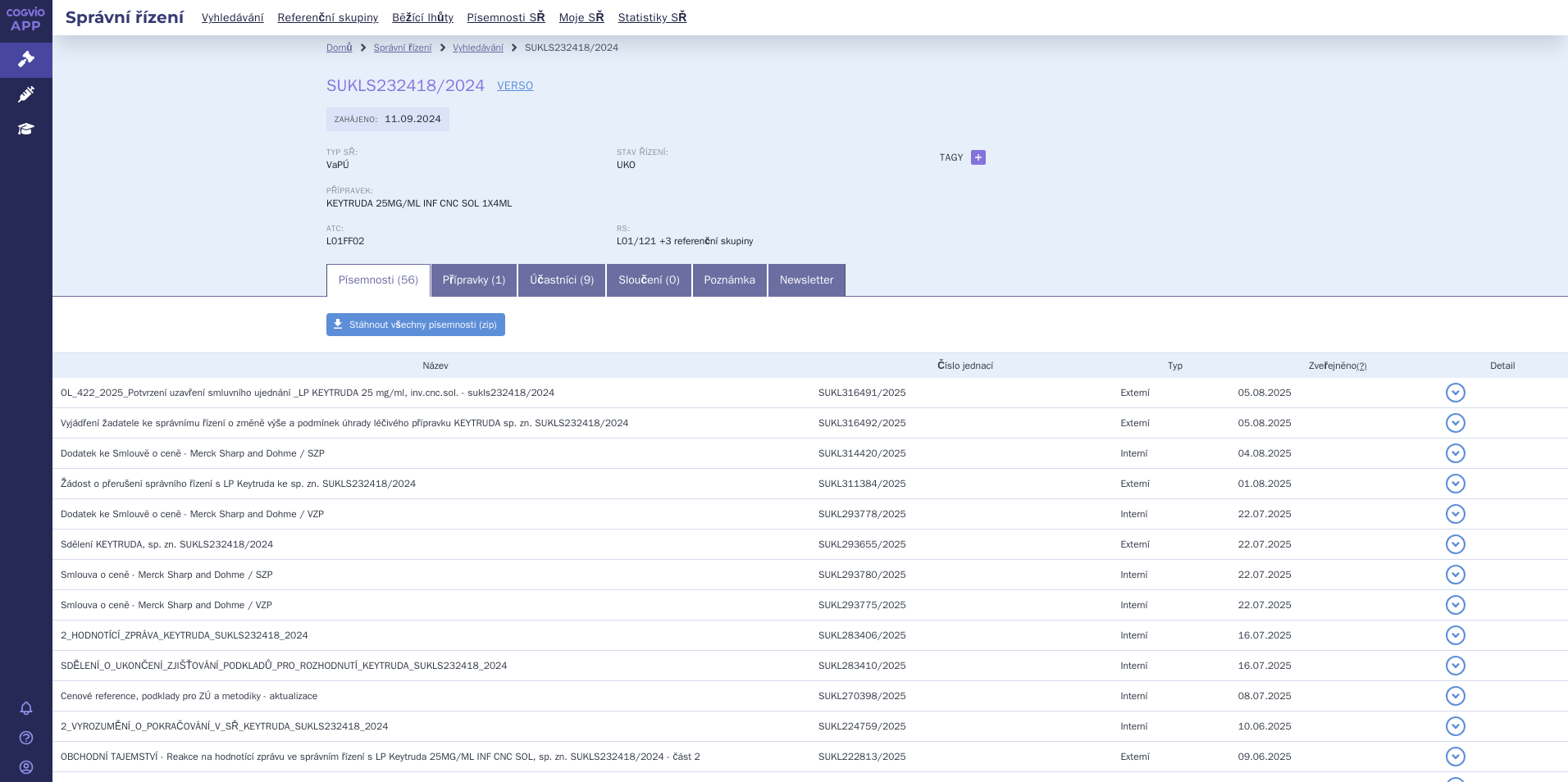 click on "Domů
Správní řízení
Vyhledávání
SUKLS232418/2024
SUKLS232418/2024
VERSO
Zahájeno:
11.09.2024
Typ SŘ:
VaPÚ
Stav řízení: UKO
ATC: RS:" at bounding box center [810, 161] 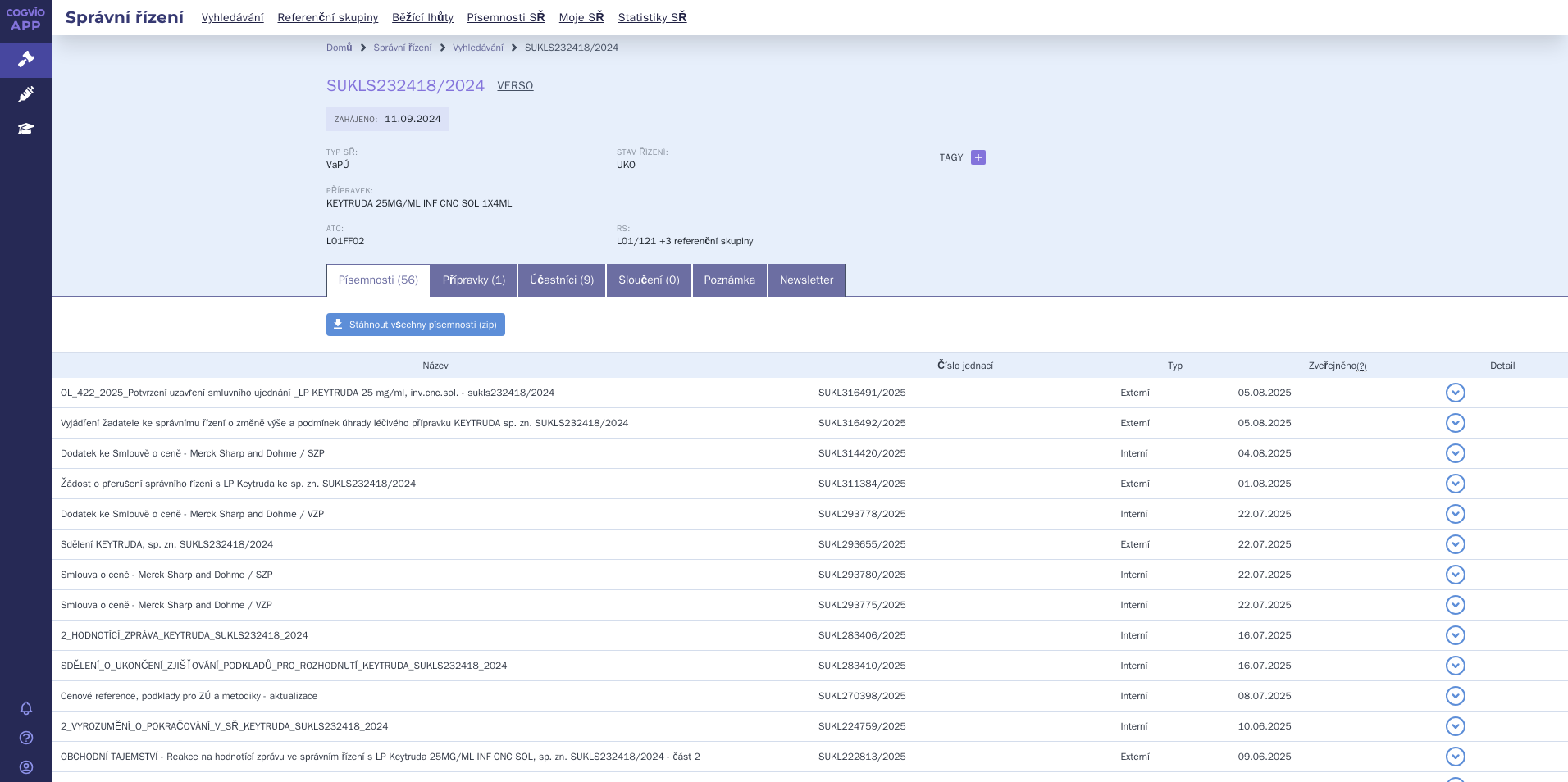 click on "VERSO" at bounding box center [515, 86] 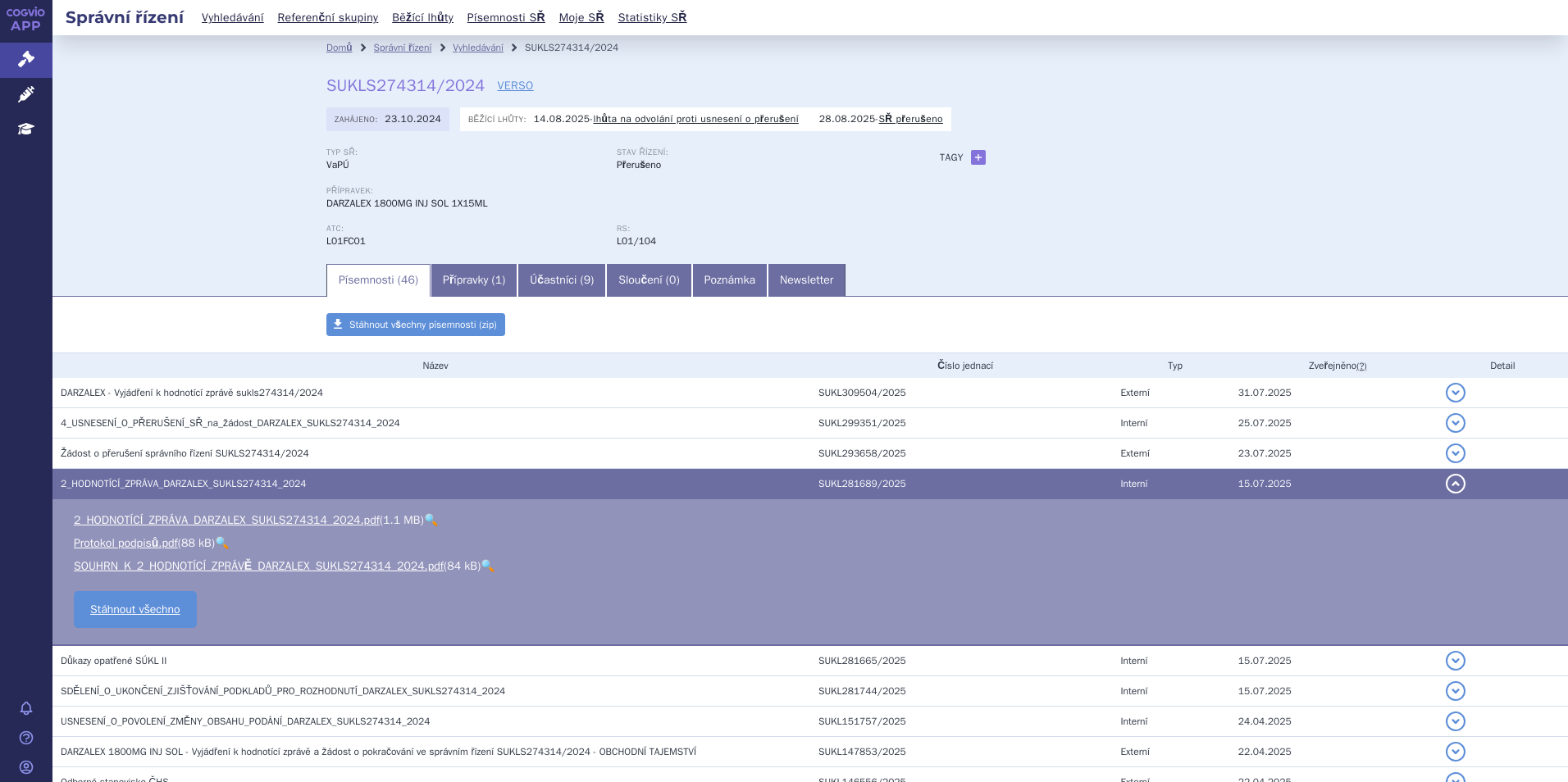 scroll, scrollTop: 0, scrollLeft: 0, axis: both 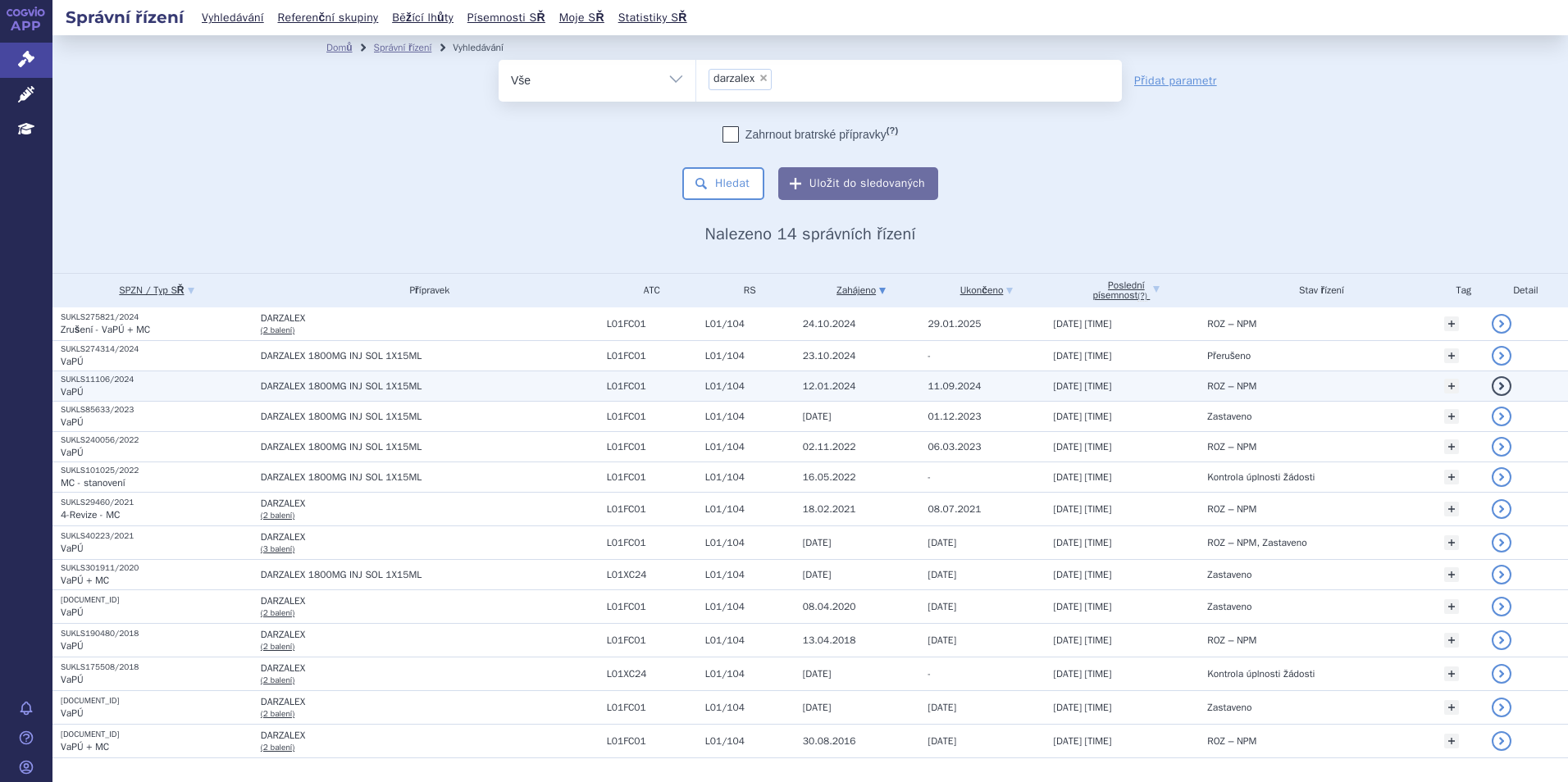 click on "DARZALEX 1800MG INJ SOL 1X15ML" at bounding box center (426, 385) 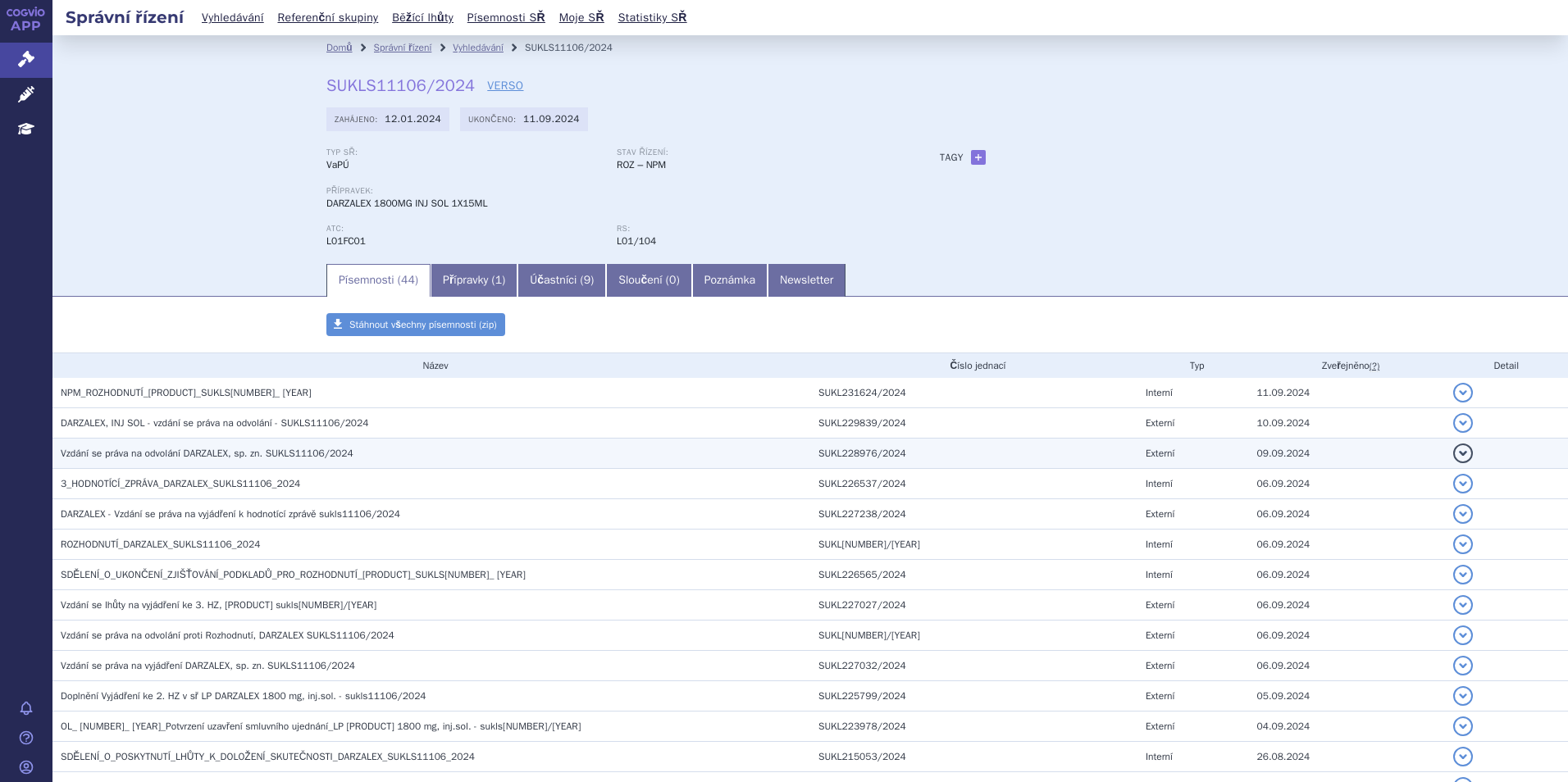 scroll, scrollTop: 0, scrollLeft: 0, axis: both 